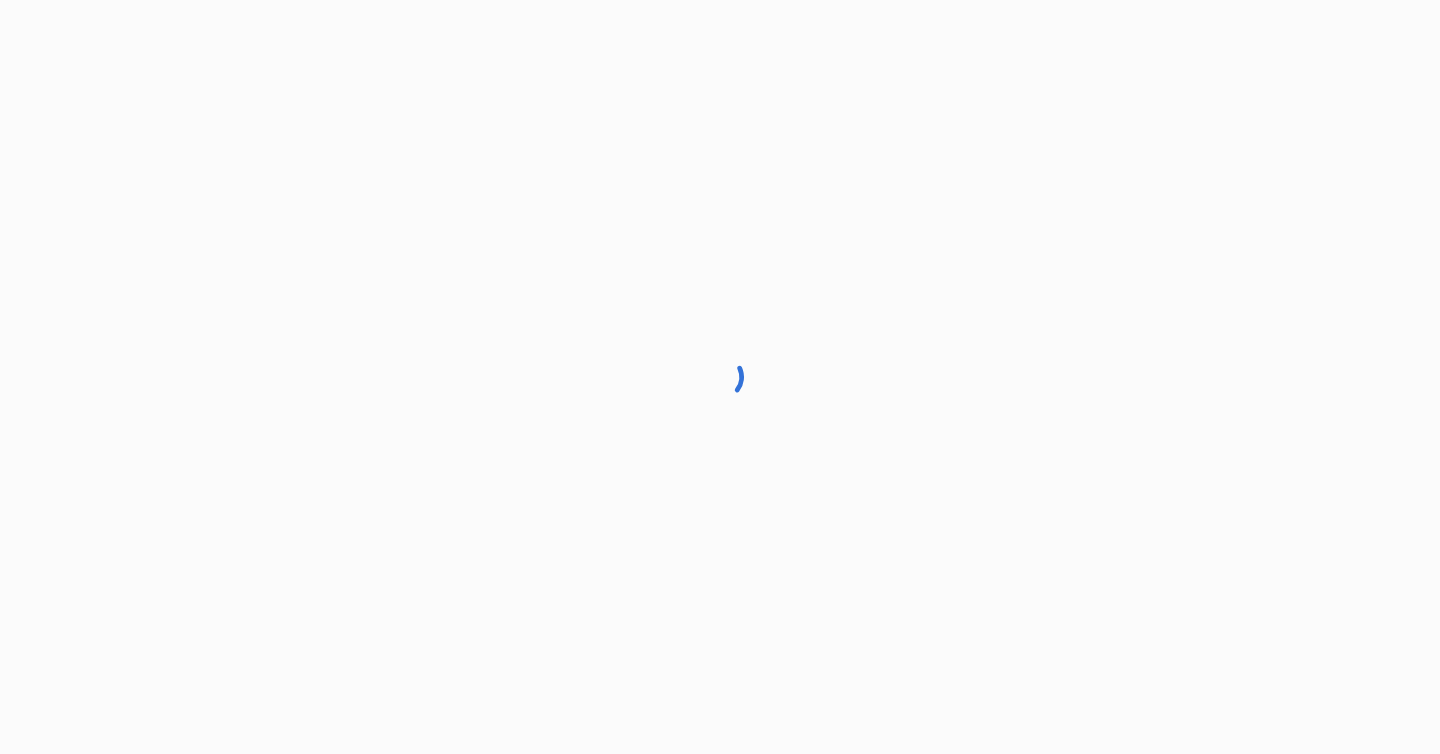 scroll, scrollTop: 0, scrollLeft: 0, axis: both 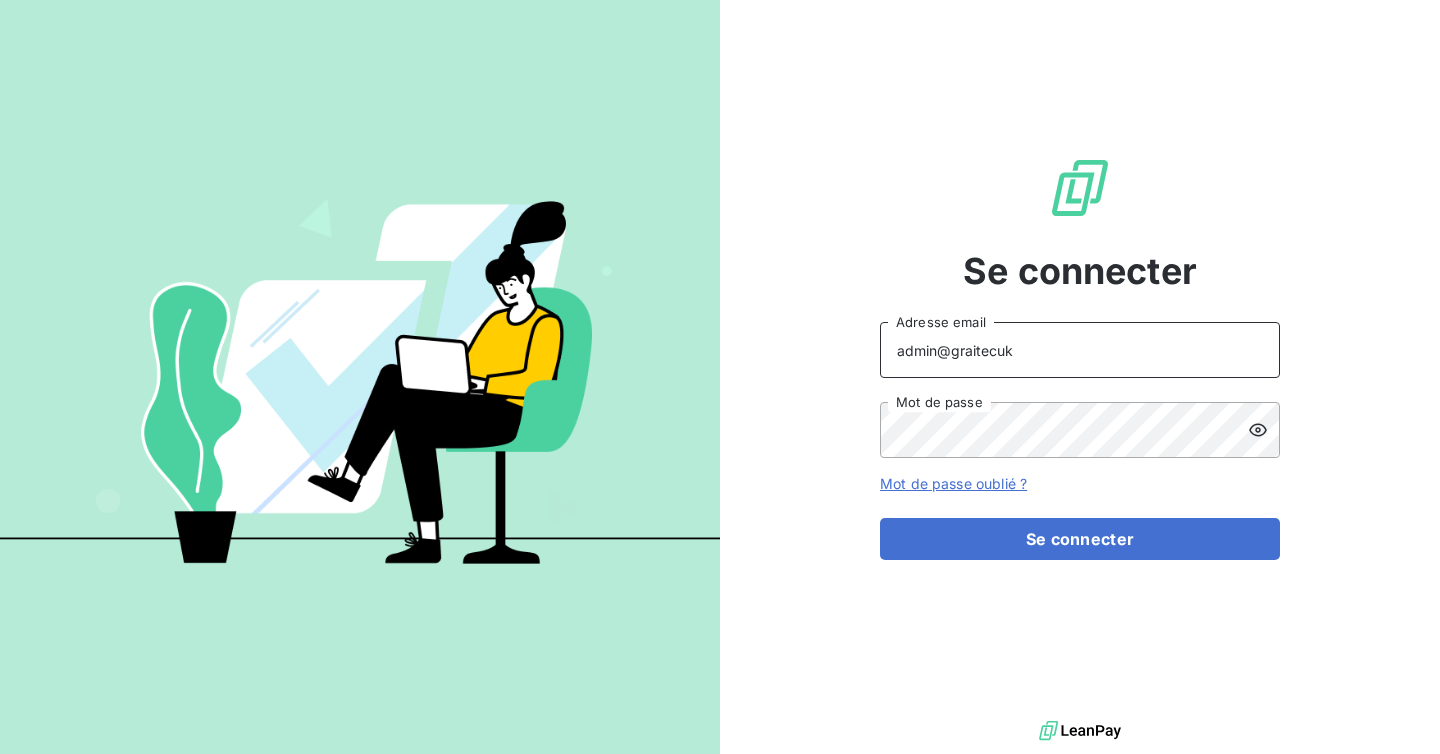 click on "admin@graitecuk" at bounding box center [1080, 350] 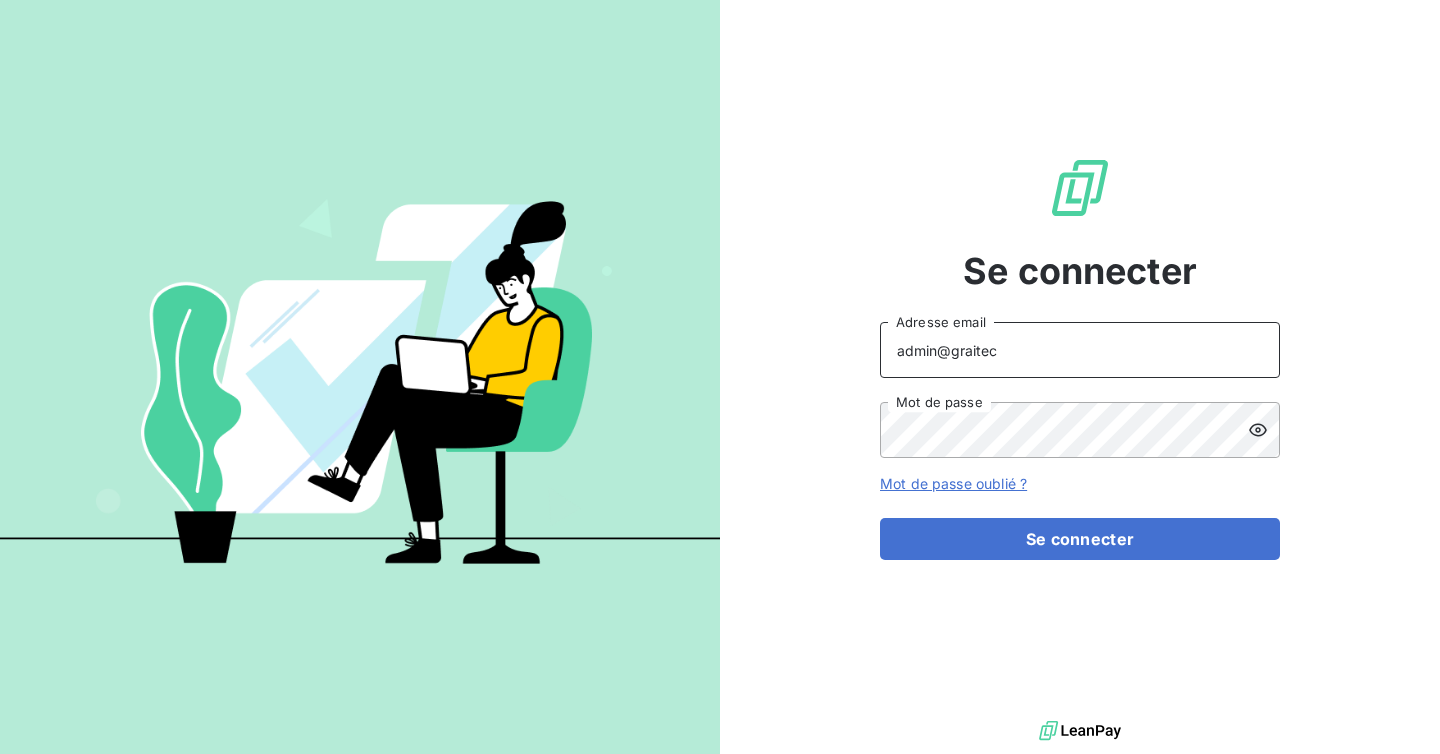 type on "admin@graitec" 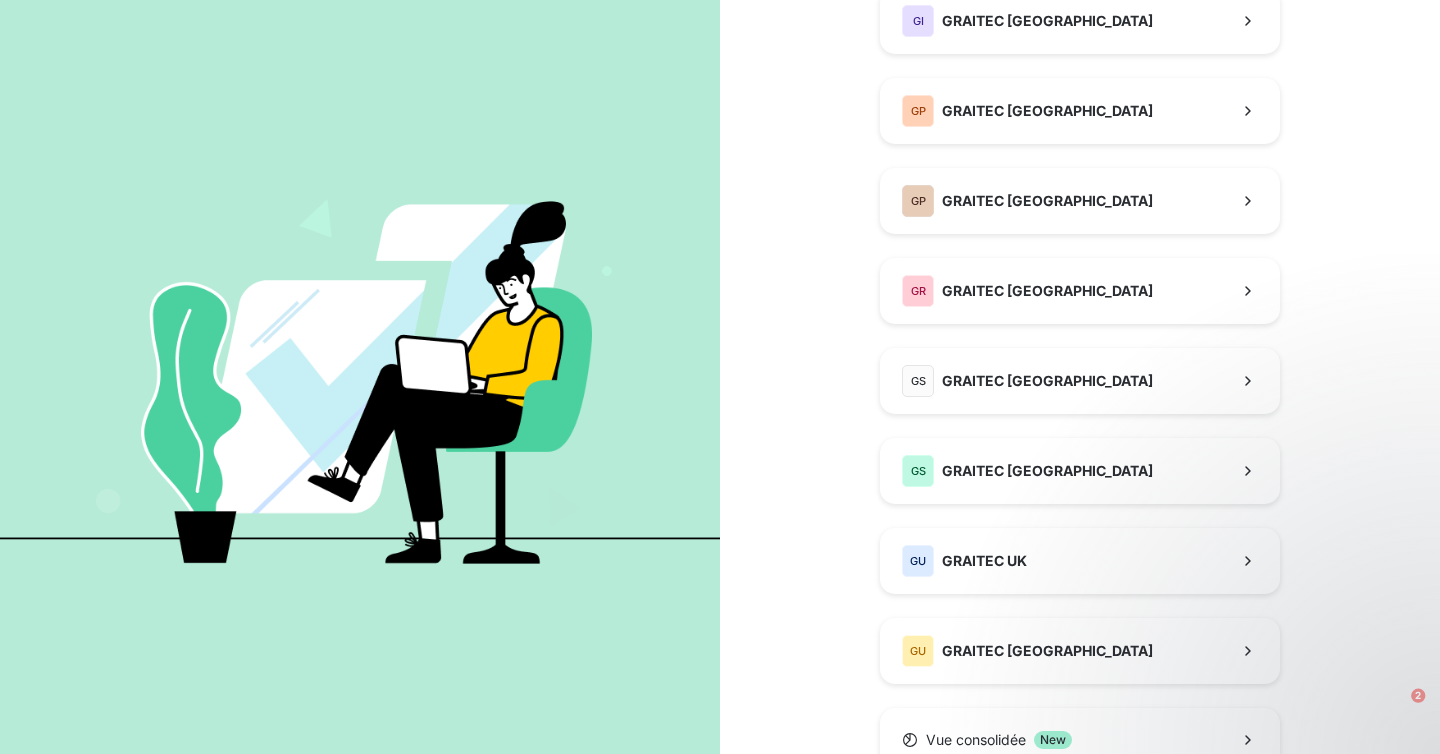 scroll, scrollTop: 676, scrollLeft: 0, axis: vertical 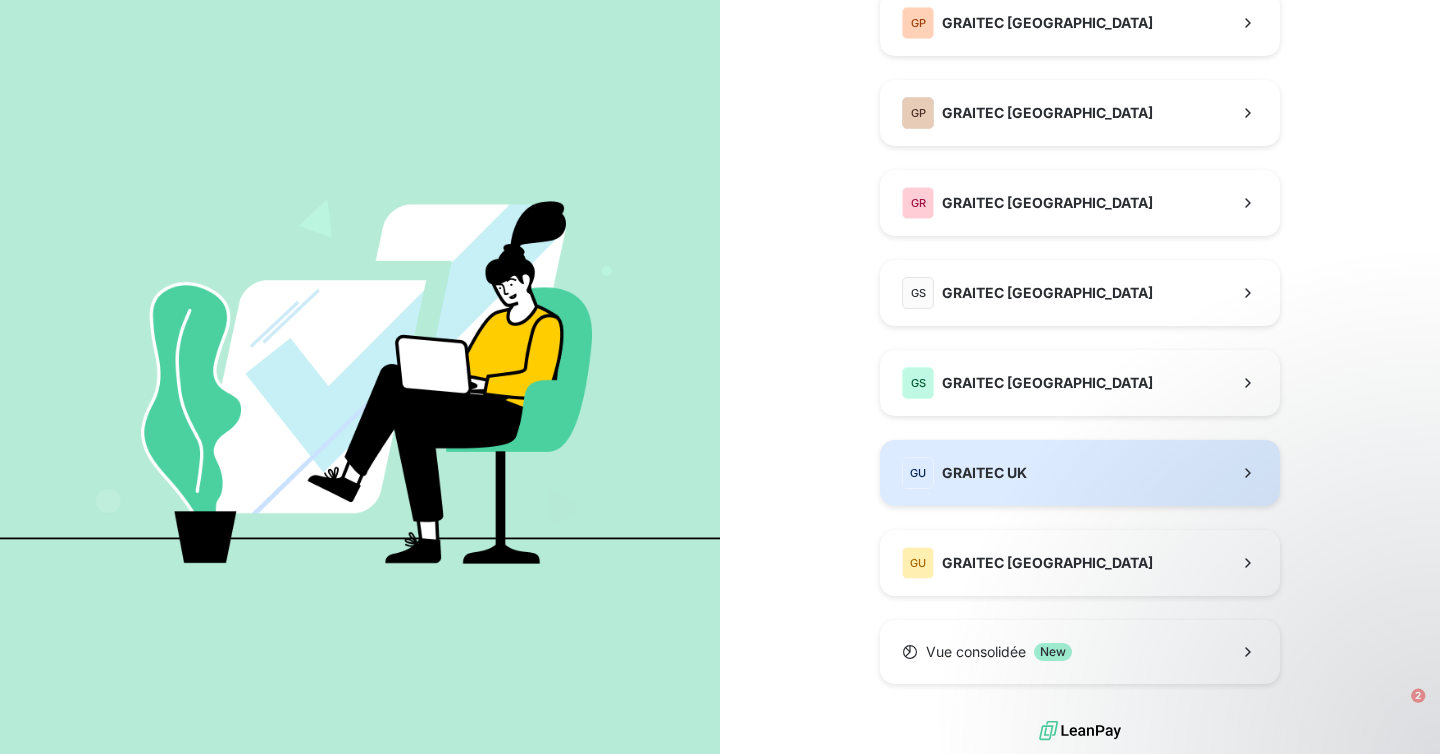 click on "GRAITEC UK" at bounding box center [984, 473] 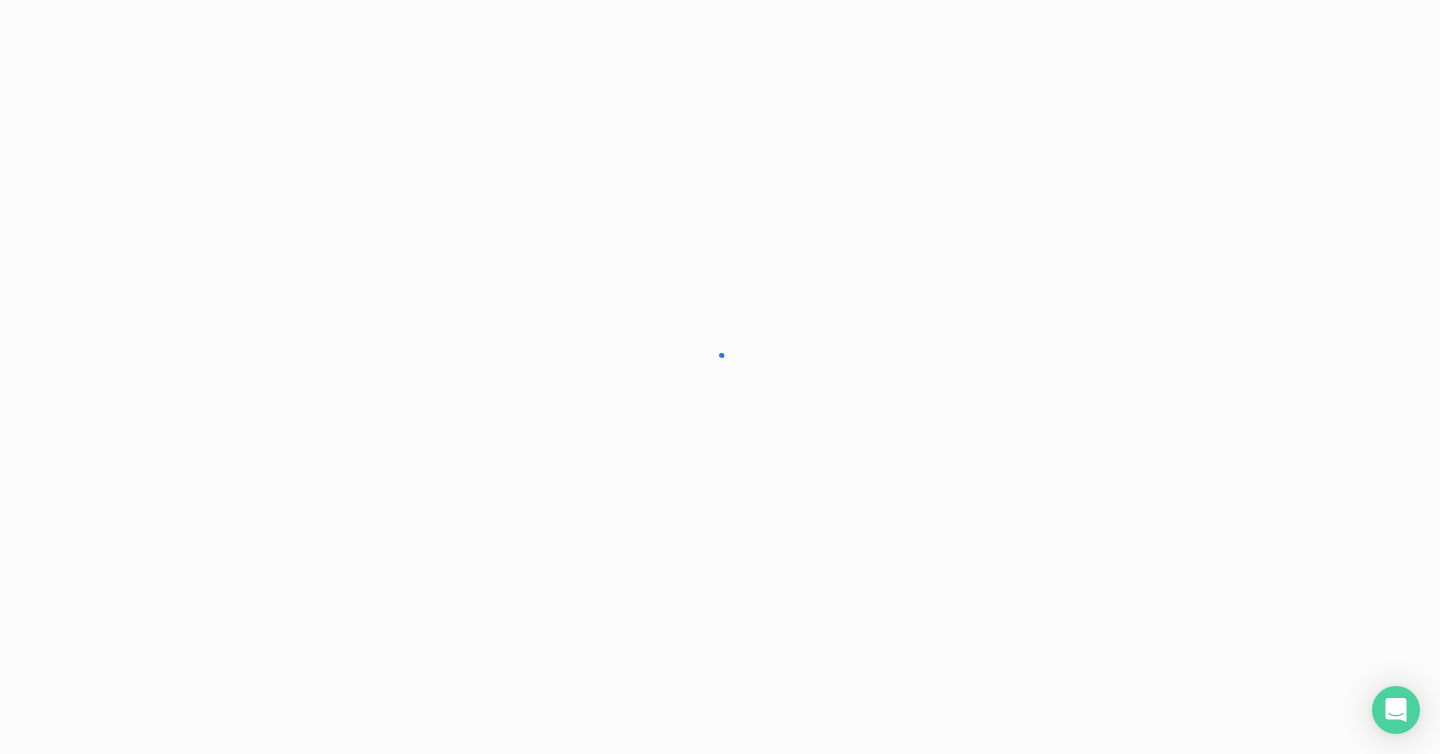scroll, scrollTop: 0, scrollLeft: 0, axis: both 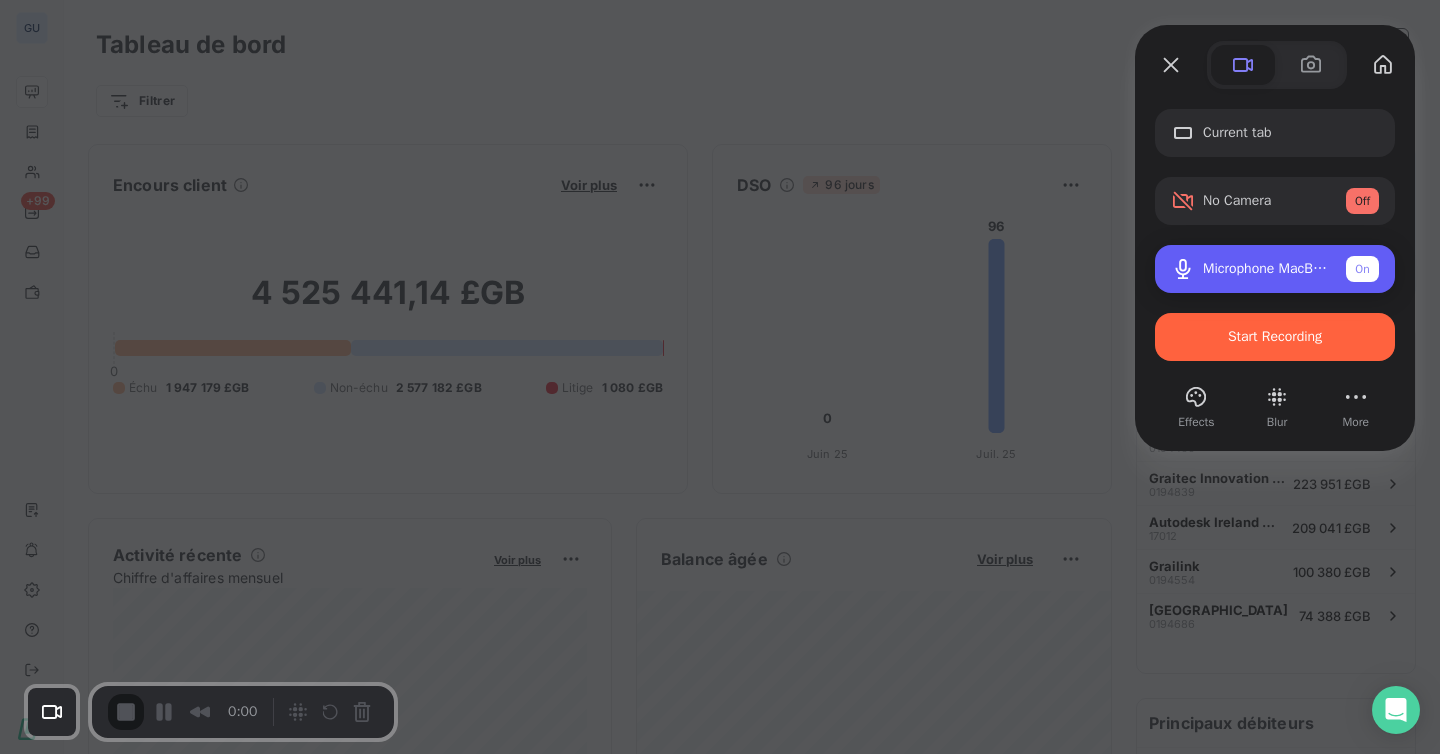 click on "On" at bounding box center [1362, 269] 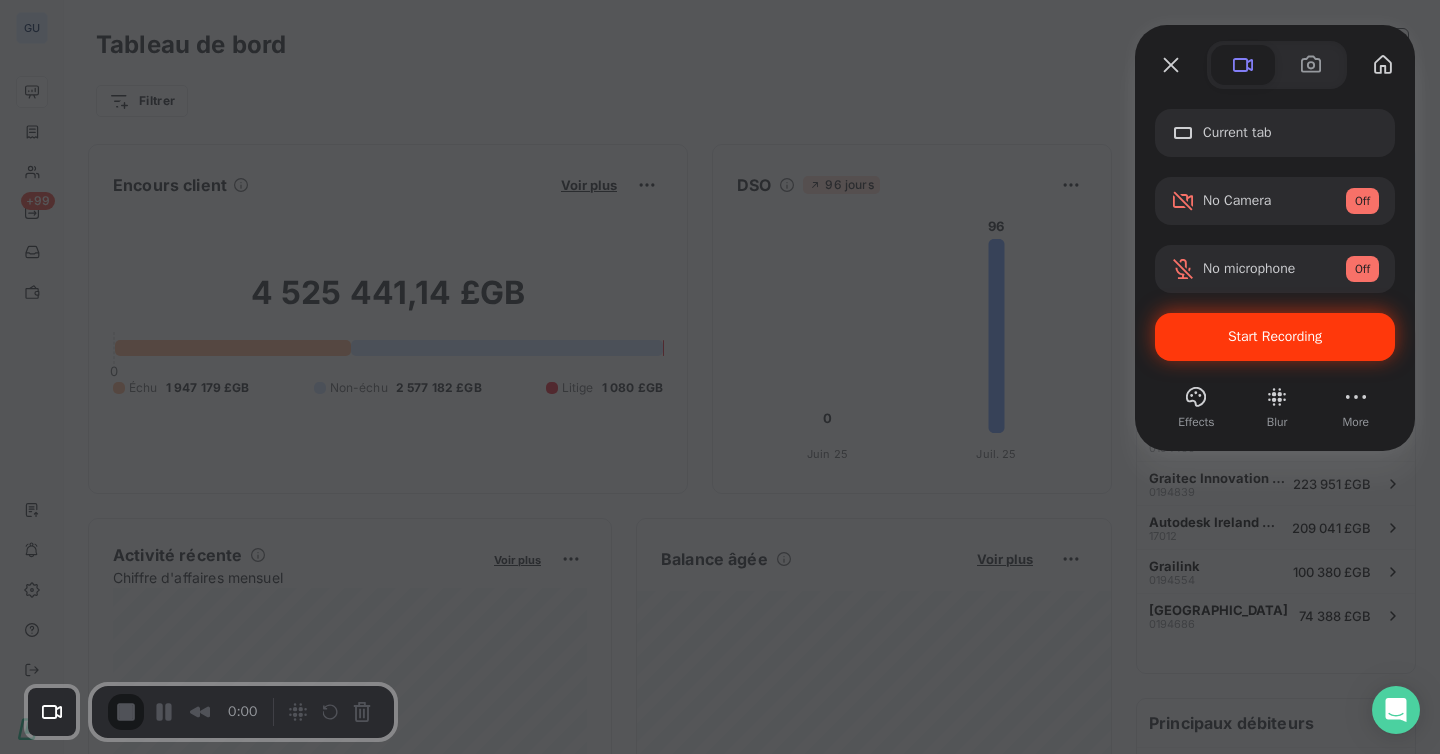 click on "Start Recording" at bounding box center [1275, 336] 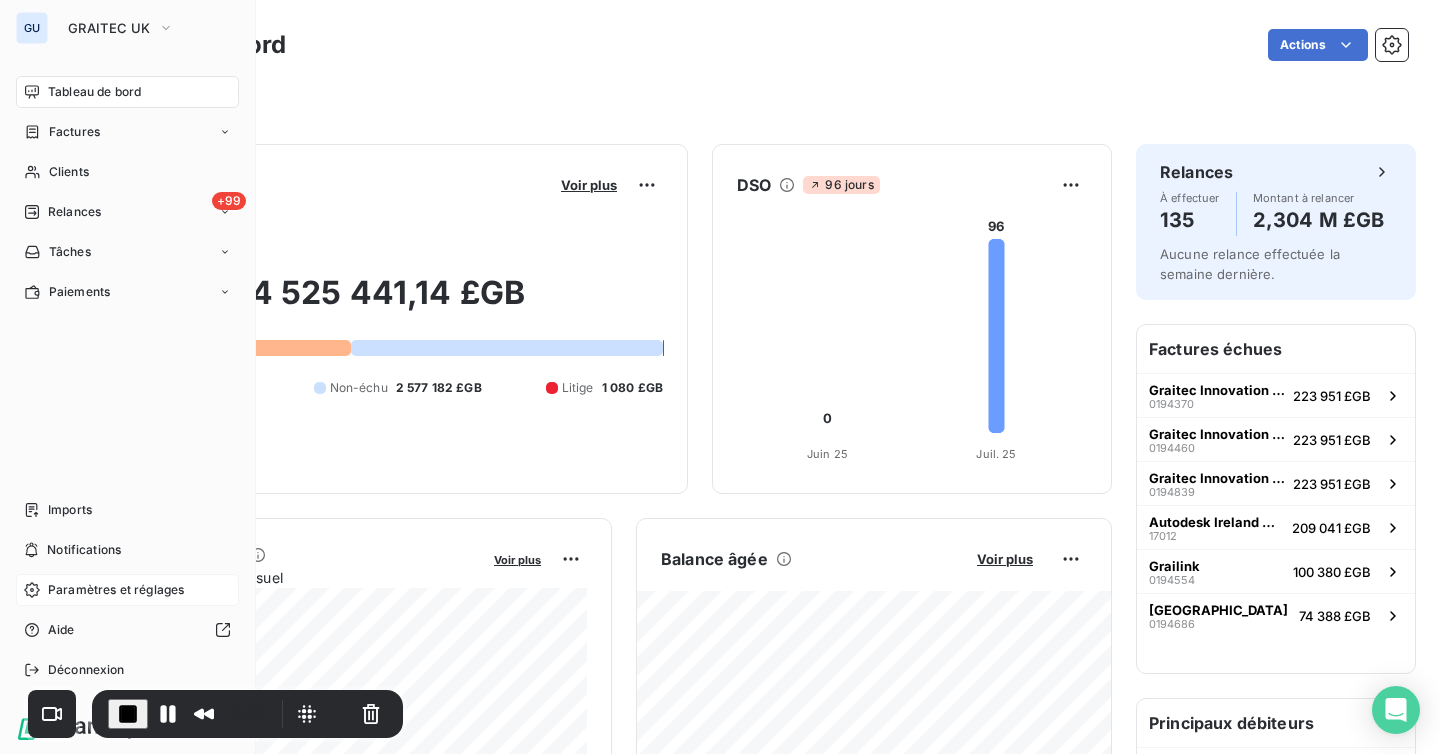click on "Paramètres et réglages" at bounding box center (116, 590) 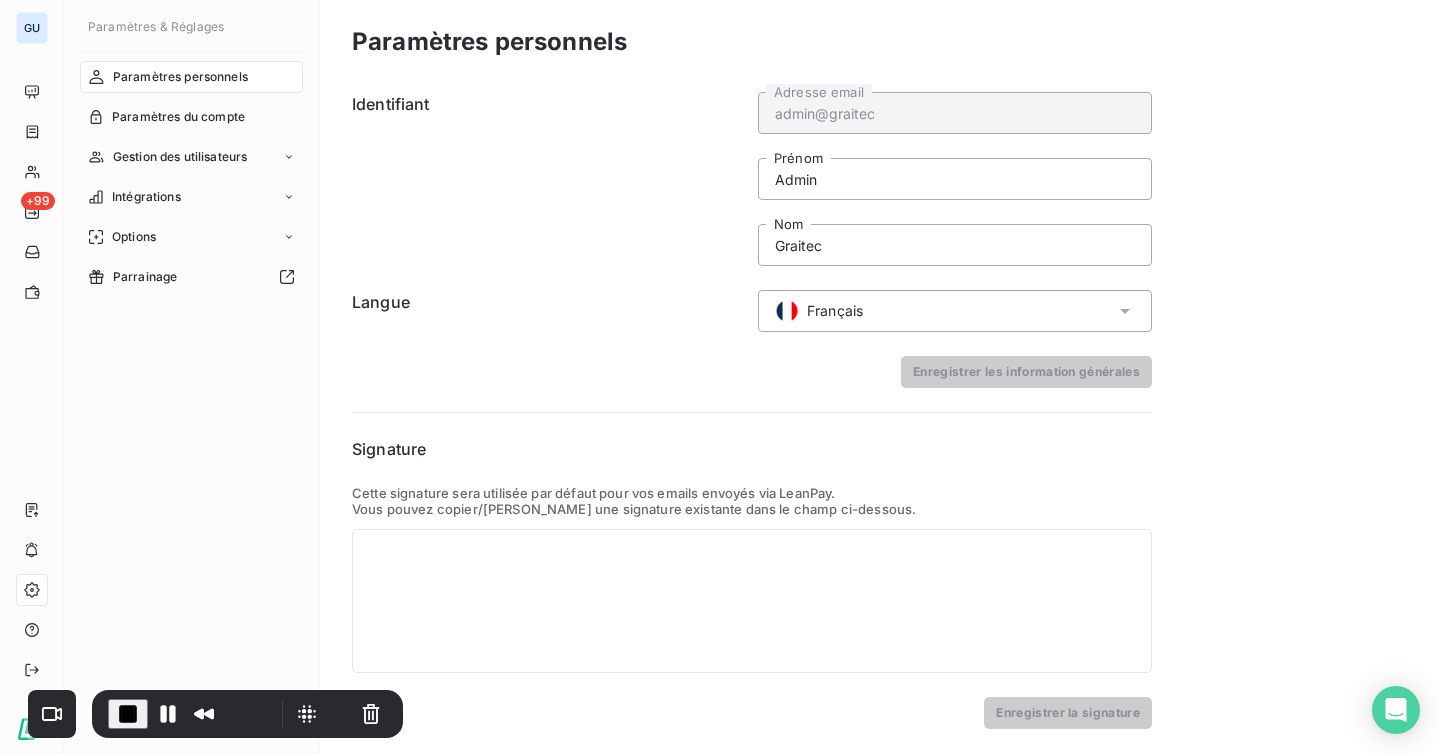 click on "Français" at bounding box center [835, 311] 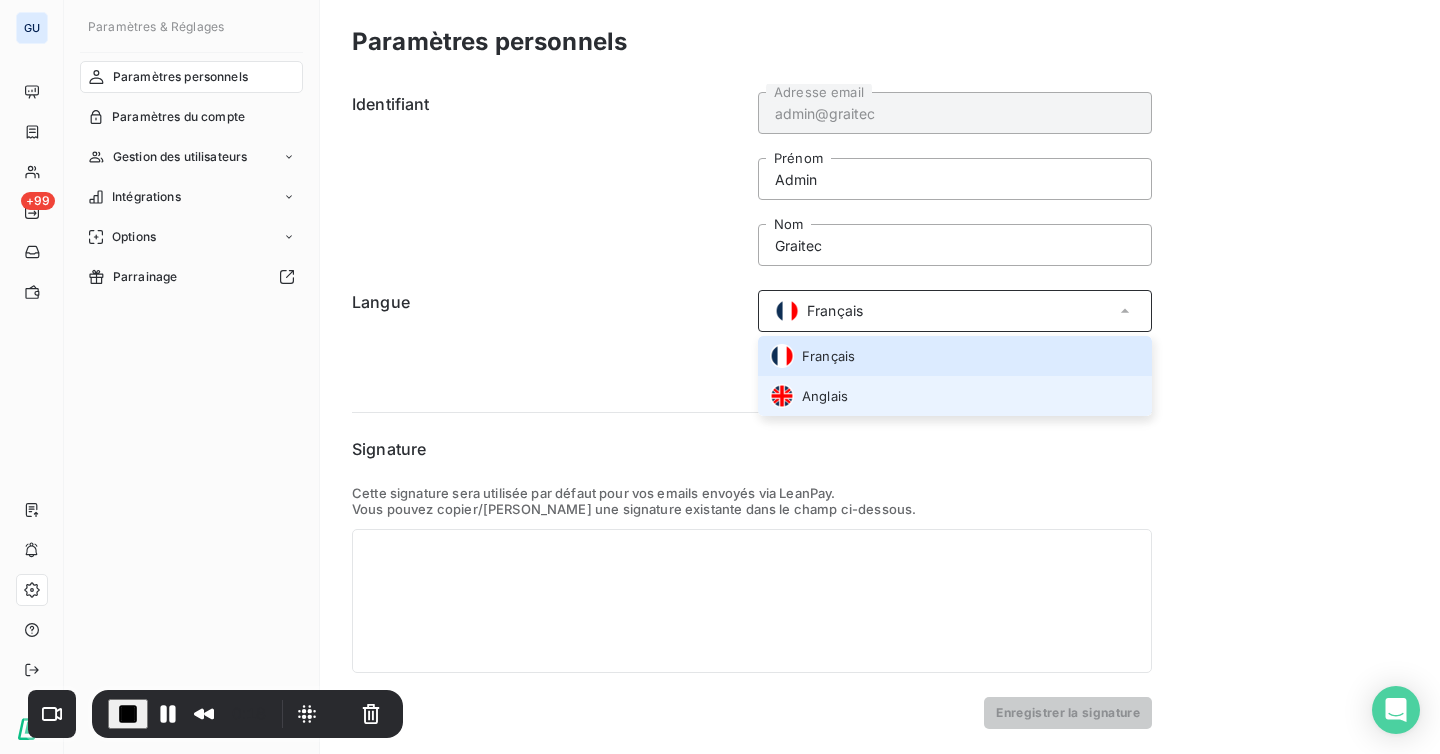 click on "Anglais" at bounding box center [825, 396] 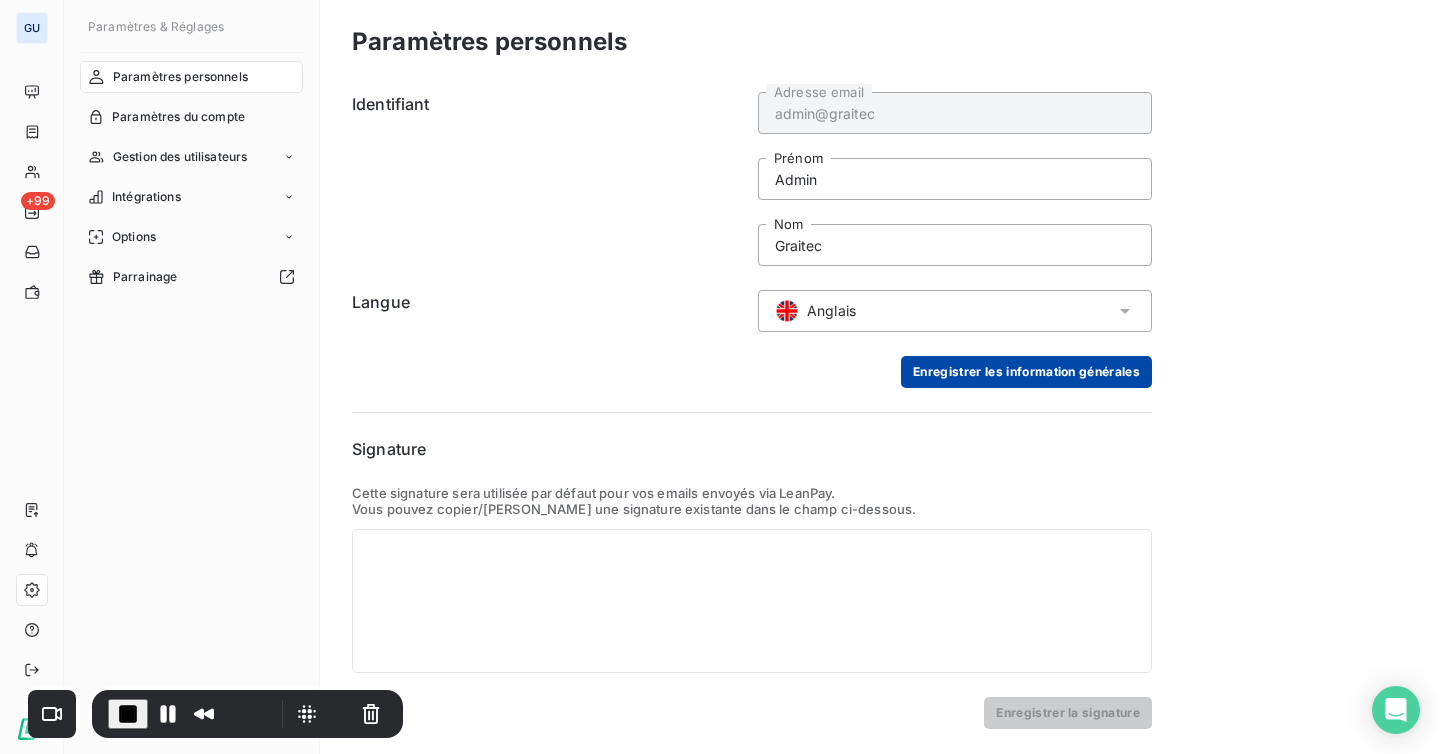 click on "Enregistrer les information générales" at bounding box center (1026, 372) 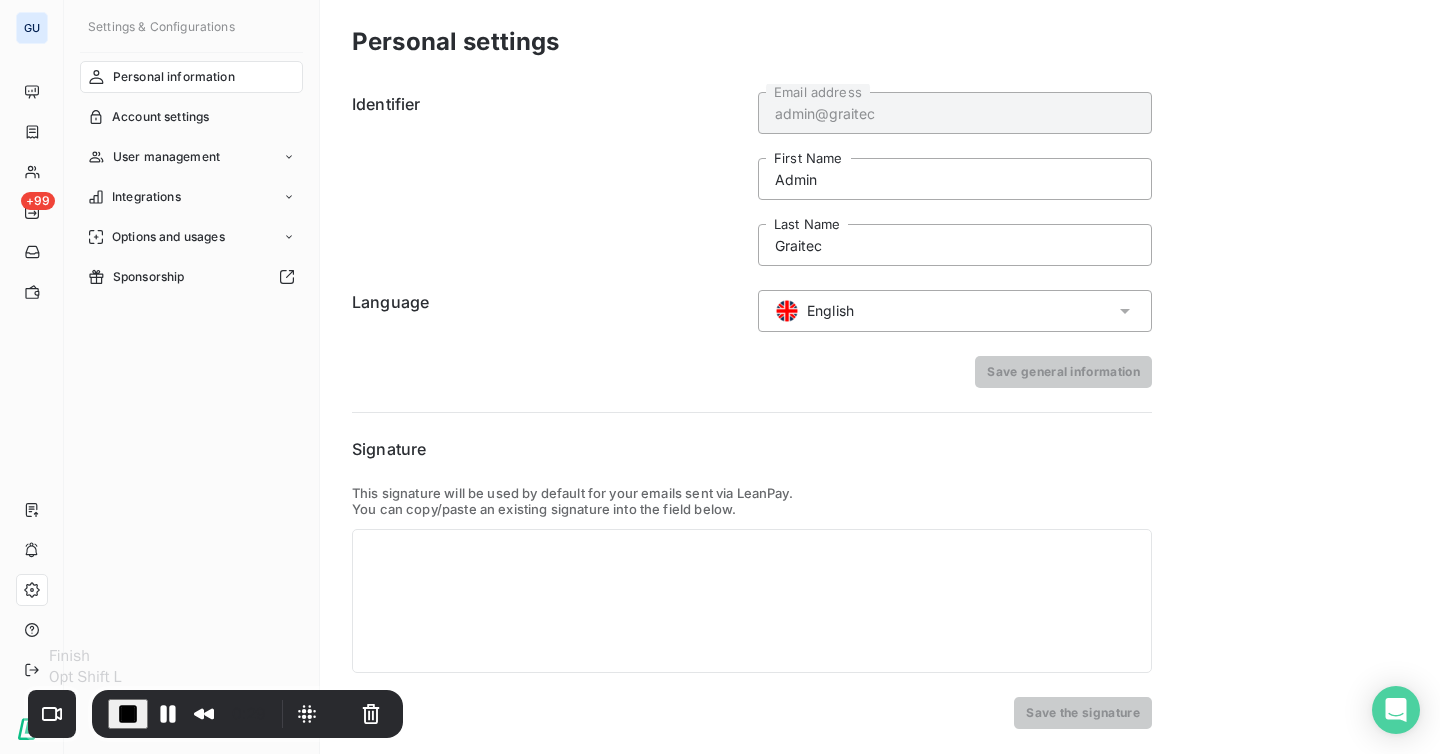click at bounding box center (128, 714) 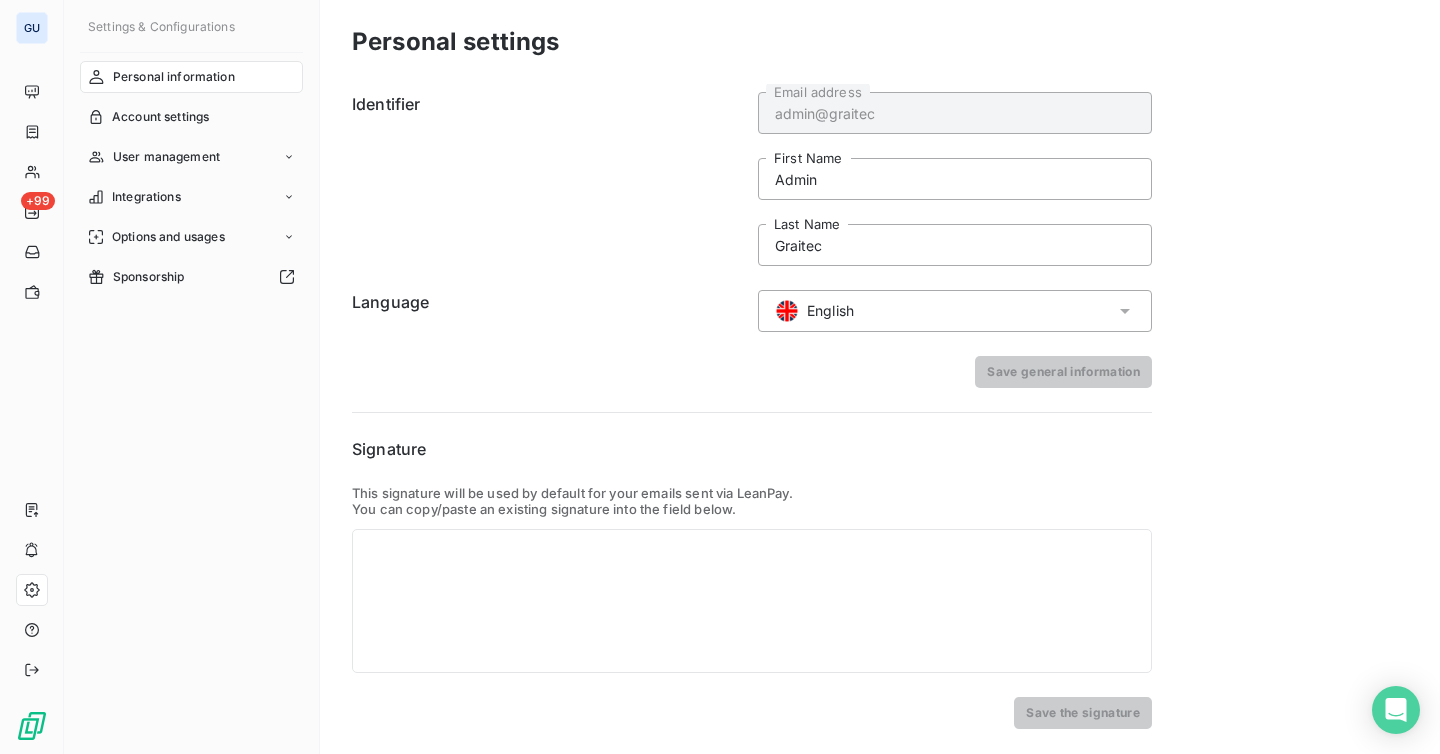 click on "English" at bounding box center (955, 311) 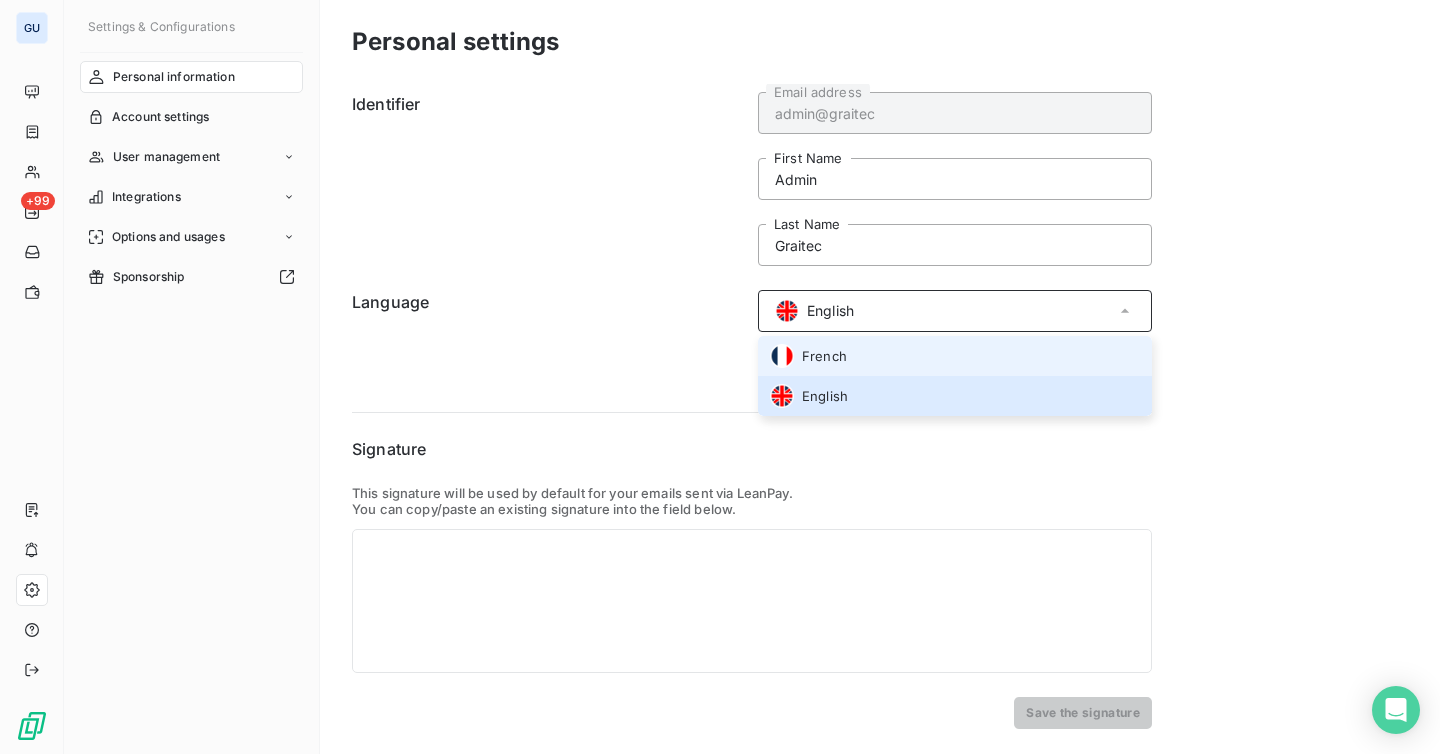 click on "French" at bounding box center (955, 356) 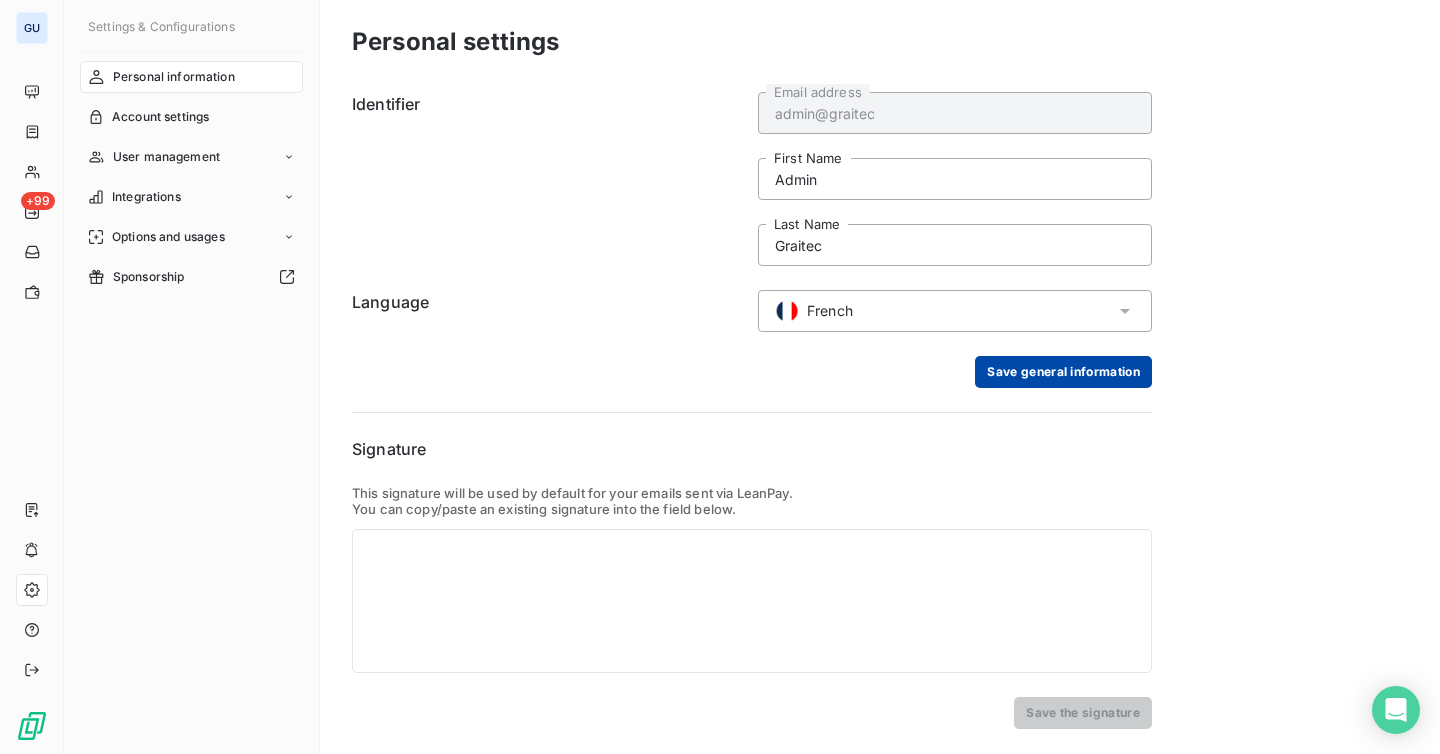 click on "Save general information" at bounding box center [1063, 372] 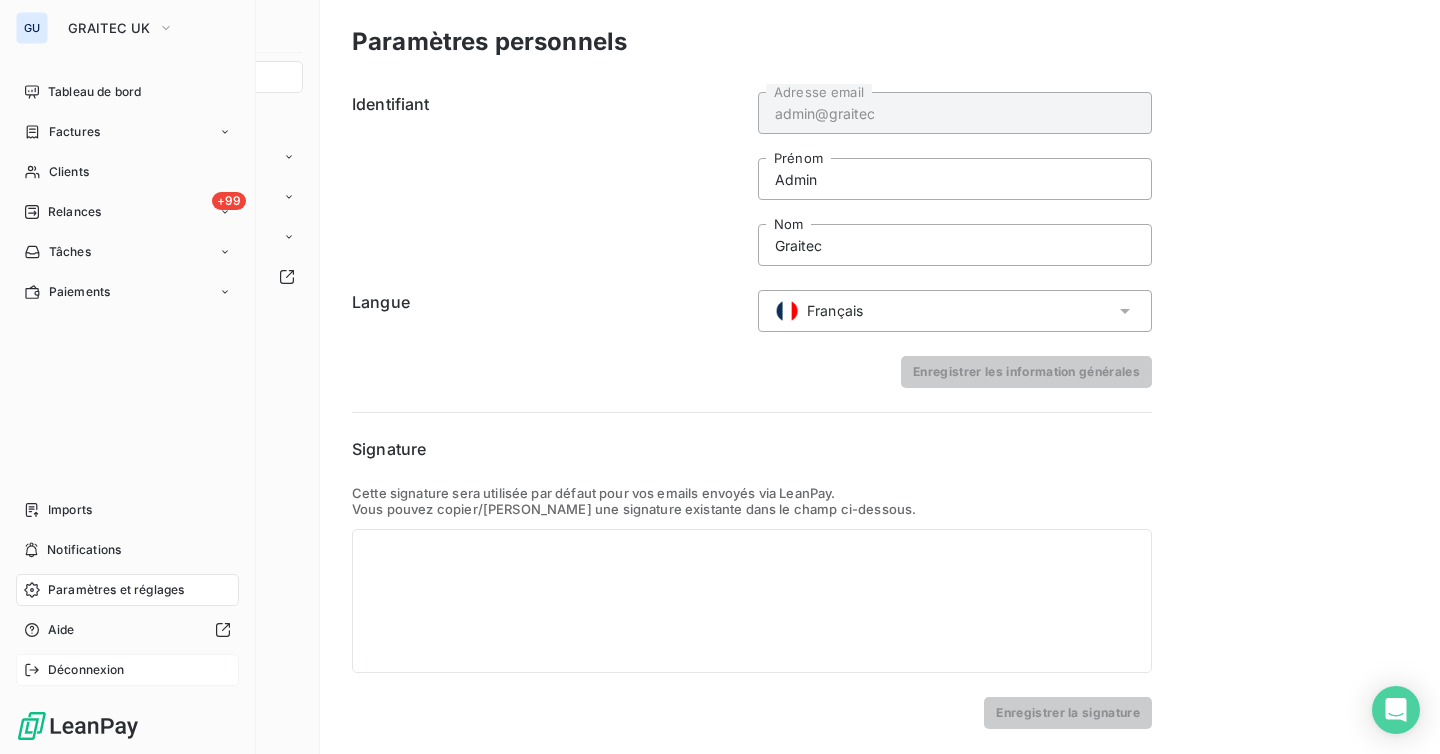 click on "Déconnexion" at bounding box center [86, 670] 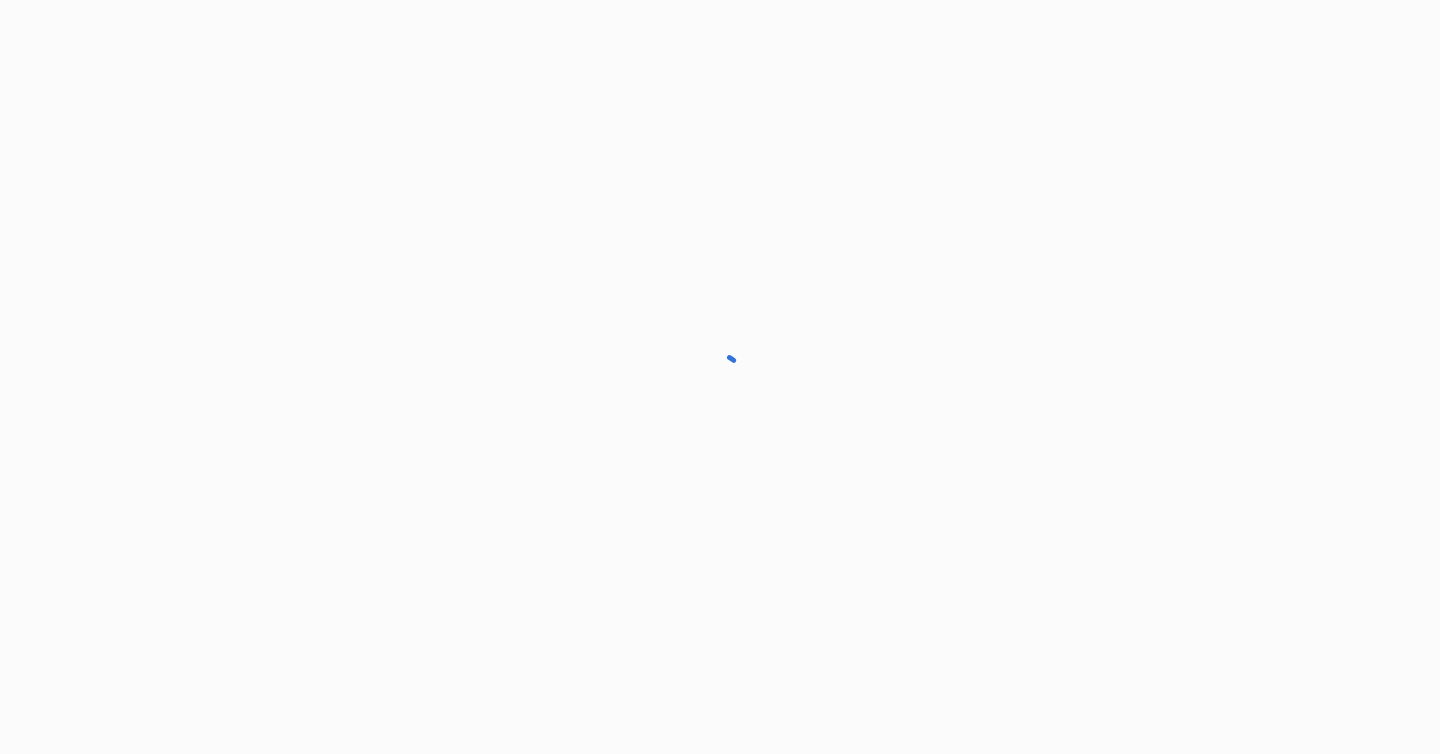 scroll, scrollTop: 0, scrollLeft: 0, axis: both 